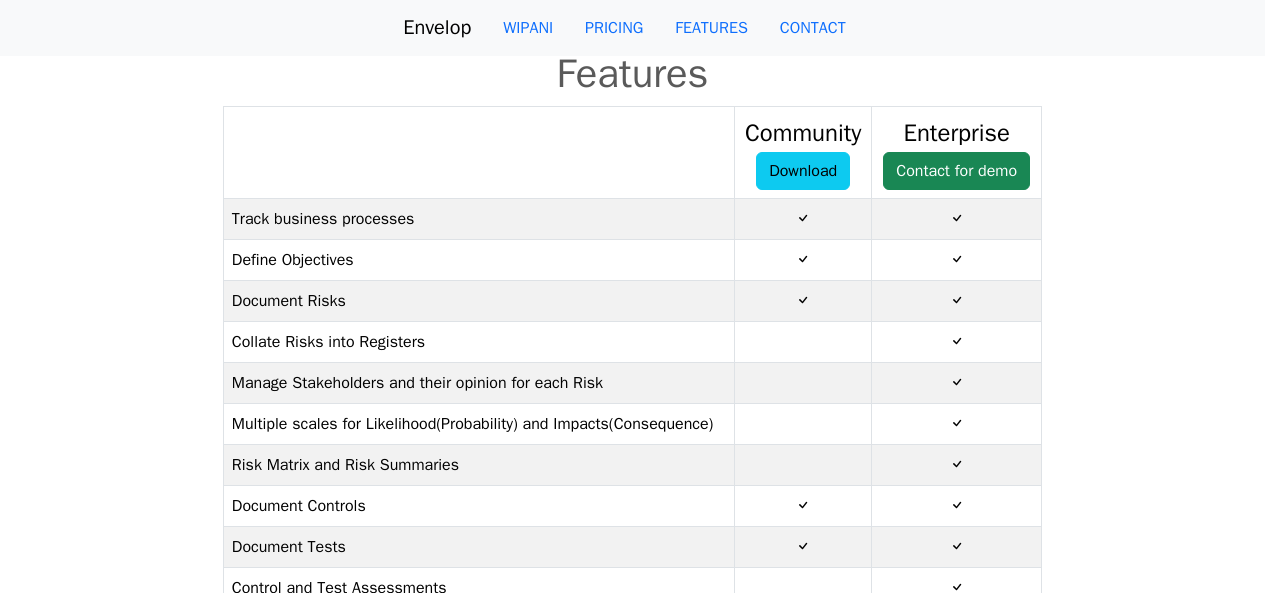 scroll, scrollTop: 0, scrollLeft: 0, axis: both 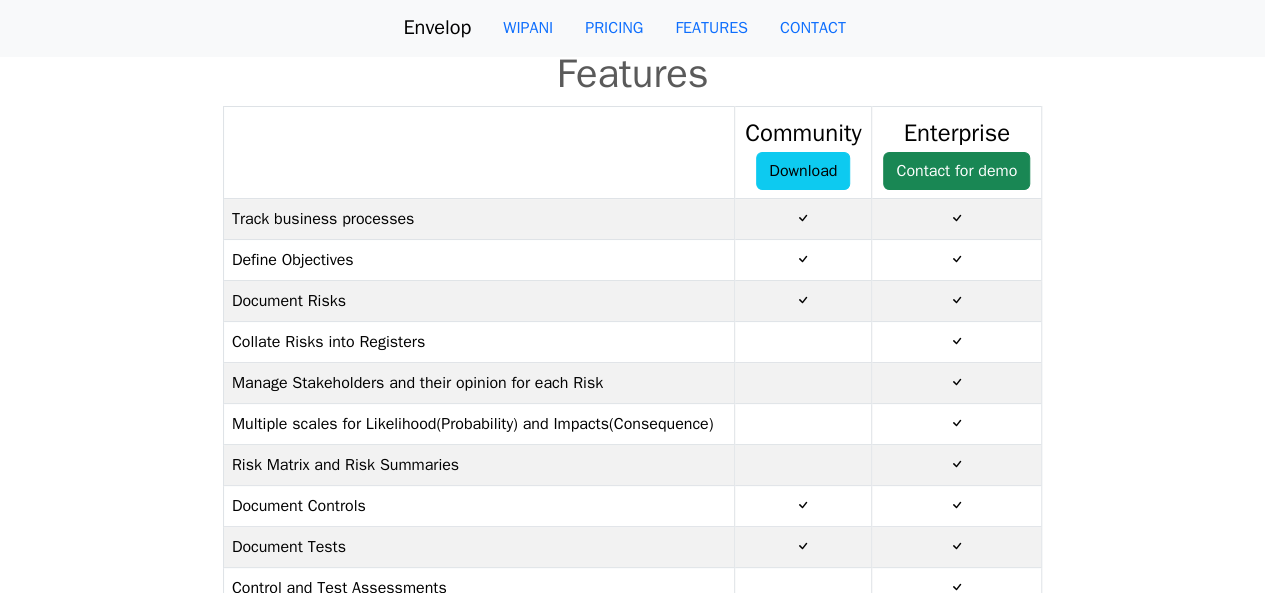 click on "Download" at bounding box center (803, 171) 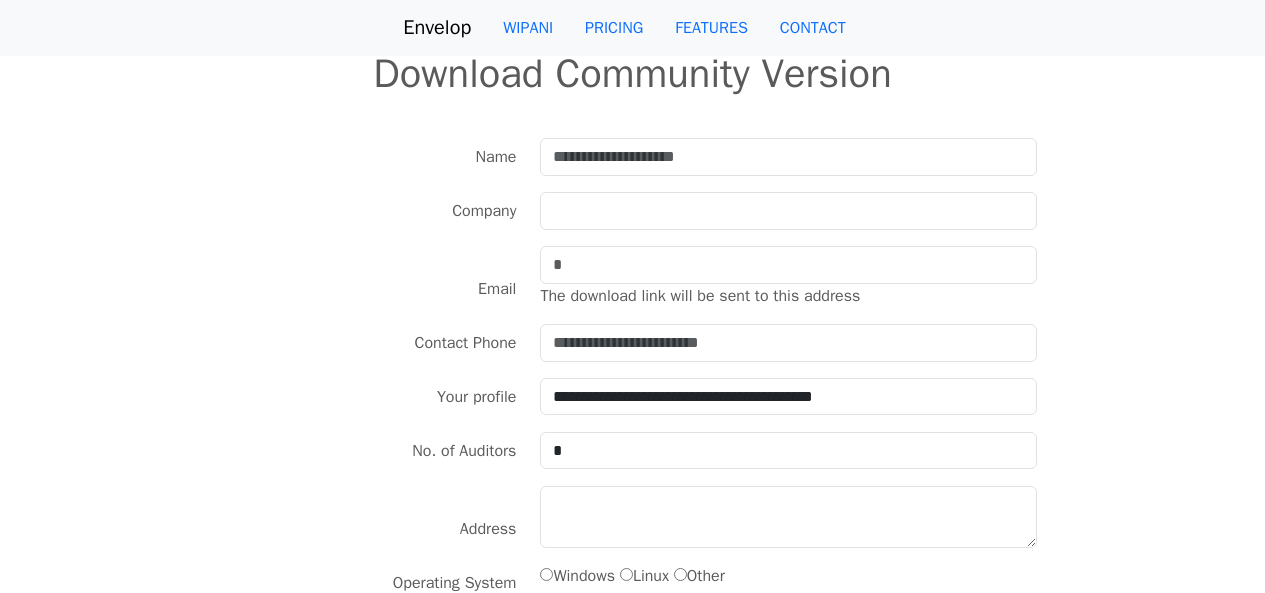 scroll, scrollTop: 0, scrollLeft: 0, axis: both 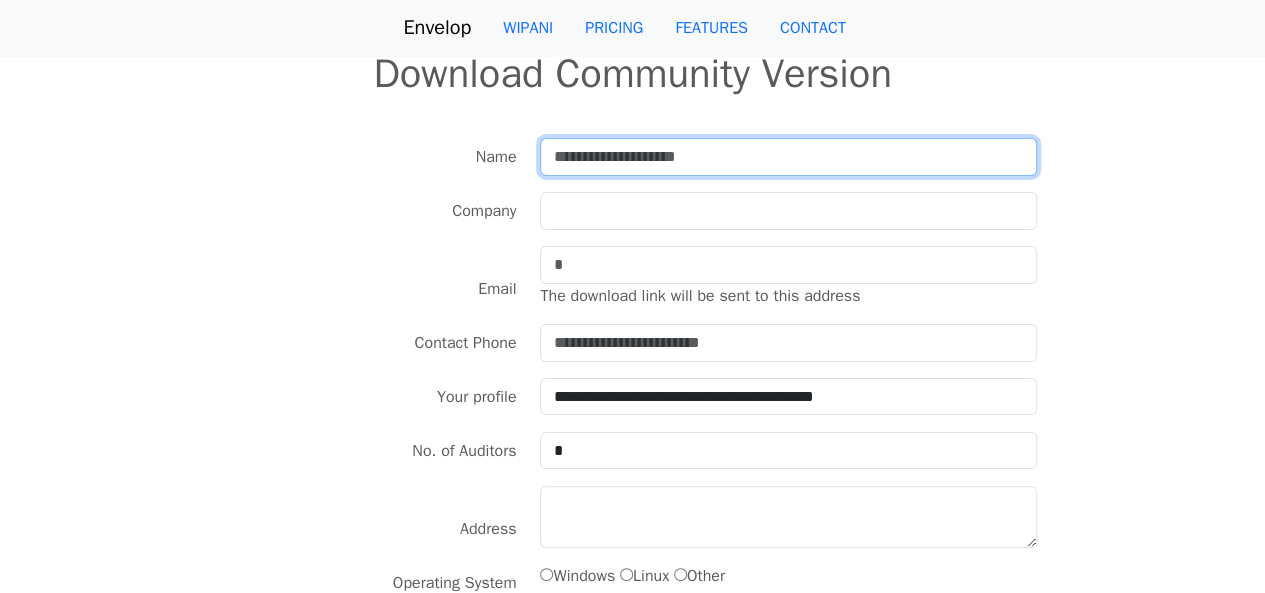 click at bounding box center (788, 157) 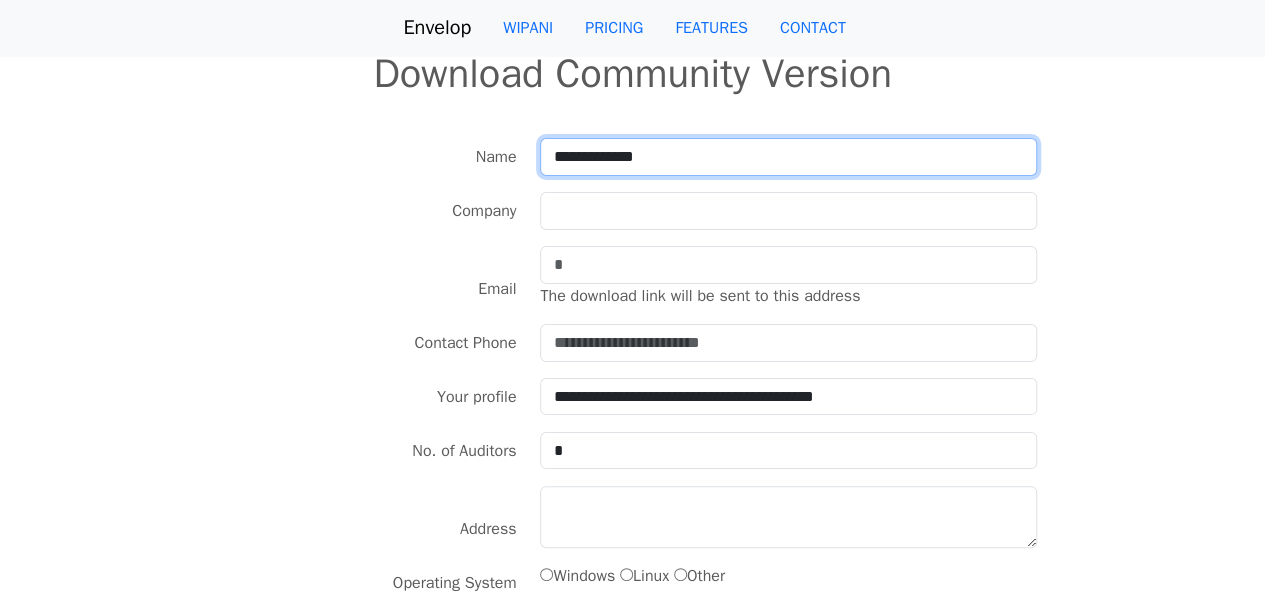type on "**********" 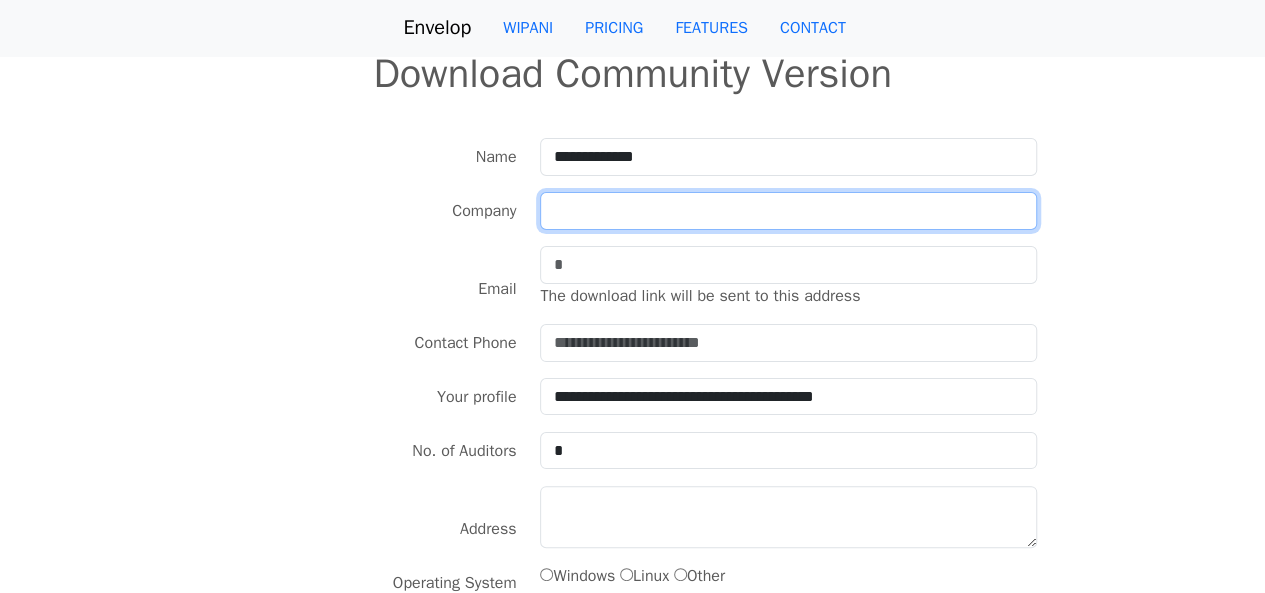 click at bounding box center (788, 211) 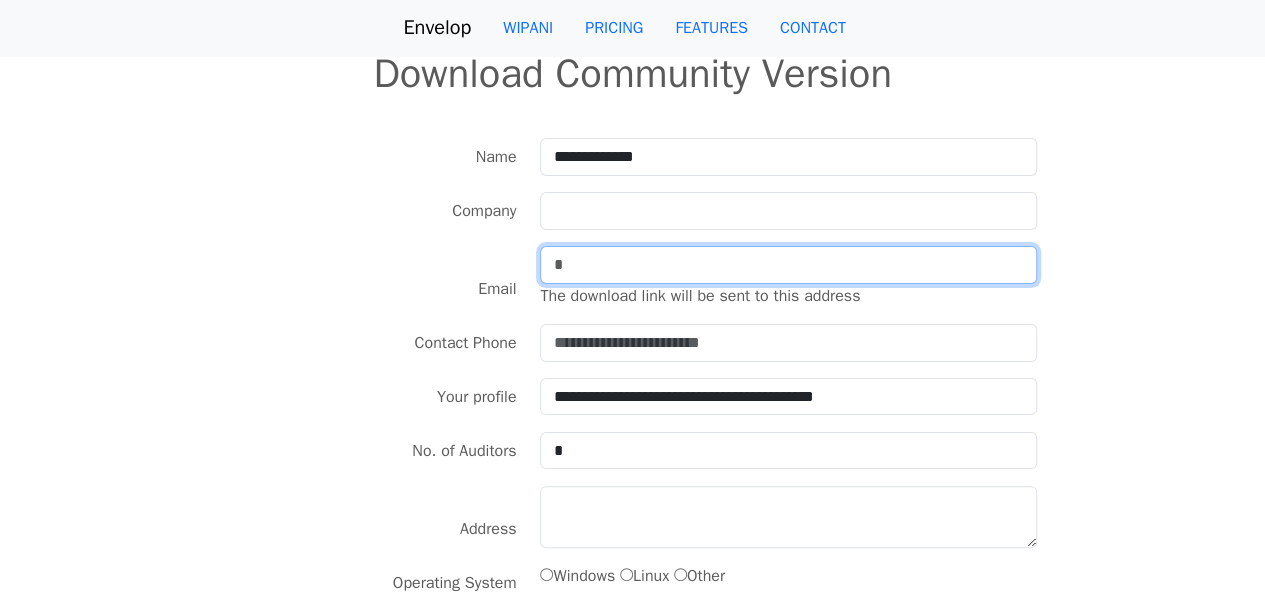 click at bounding box center (788, 265) 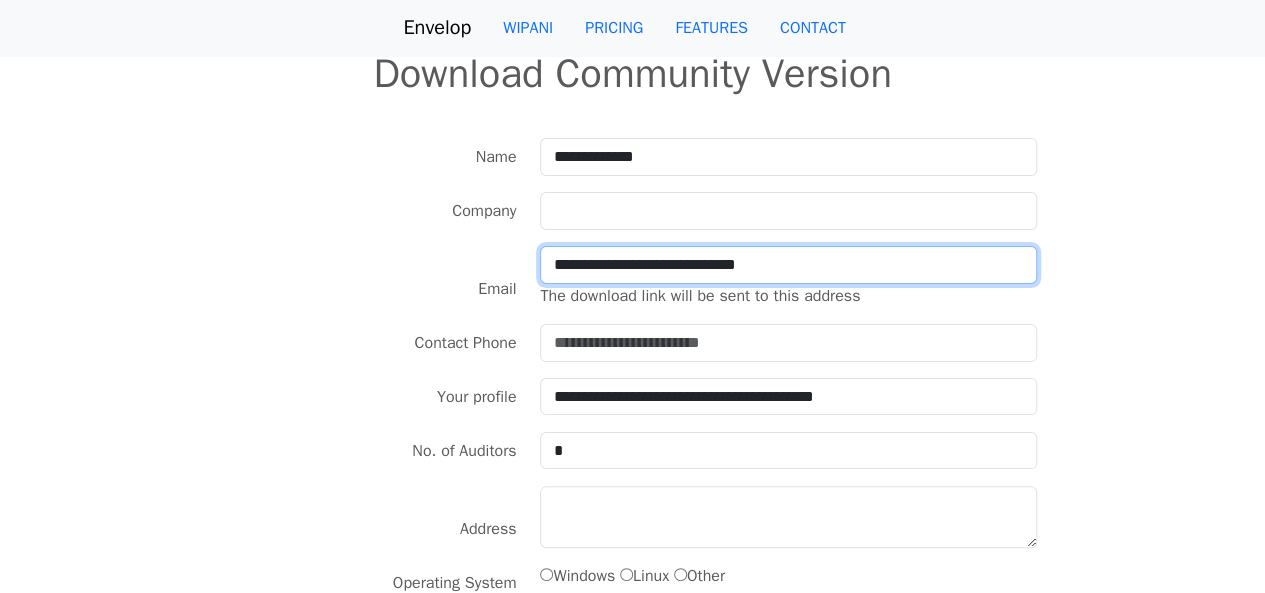 drag, startPoint x: 552, startPoint y: 267, endPoint x: 903, endPoint y: 247, distance: 351.56934 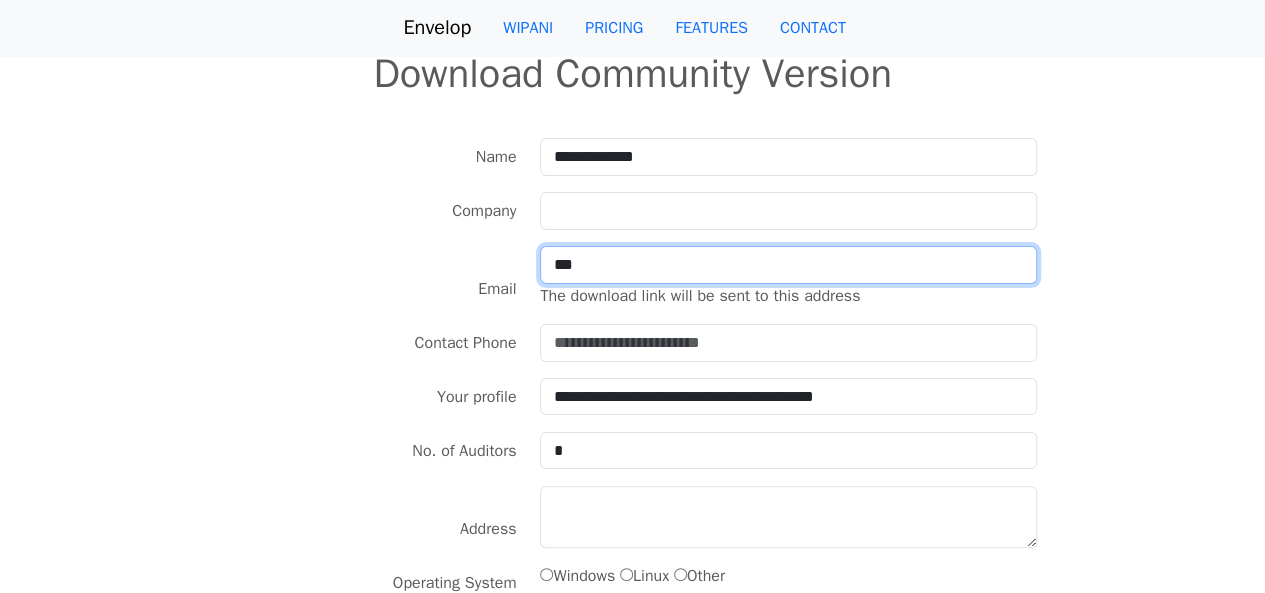 type on "**********" 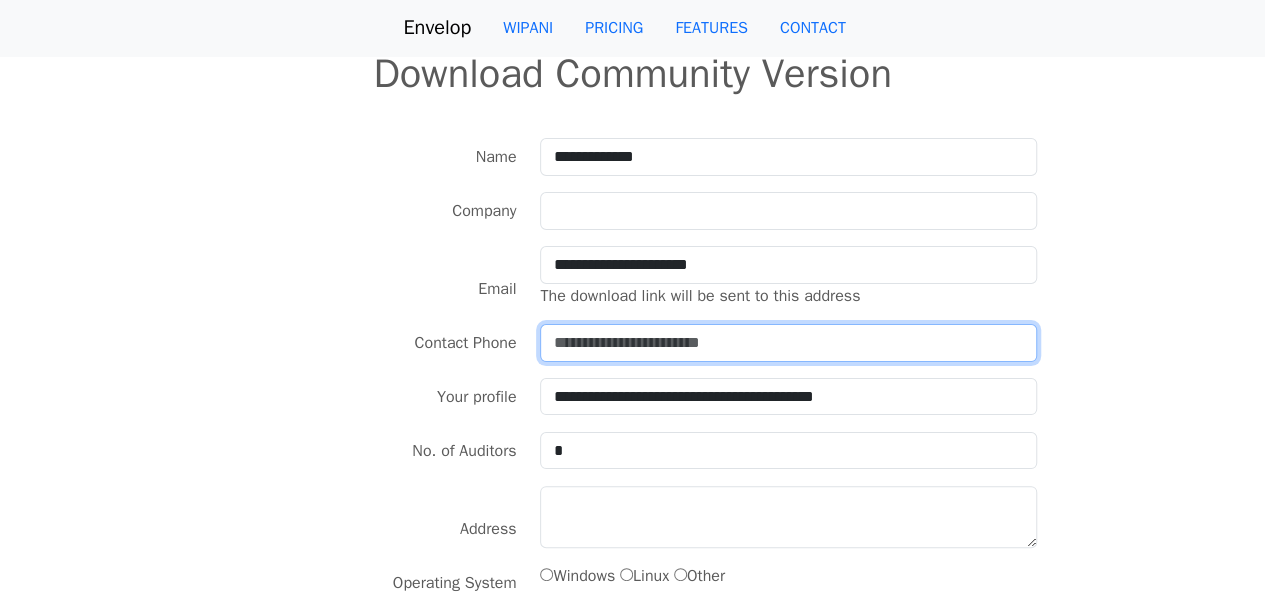 click at bounding box center [788, 343] 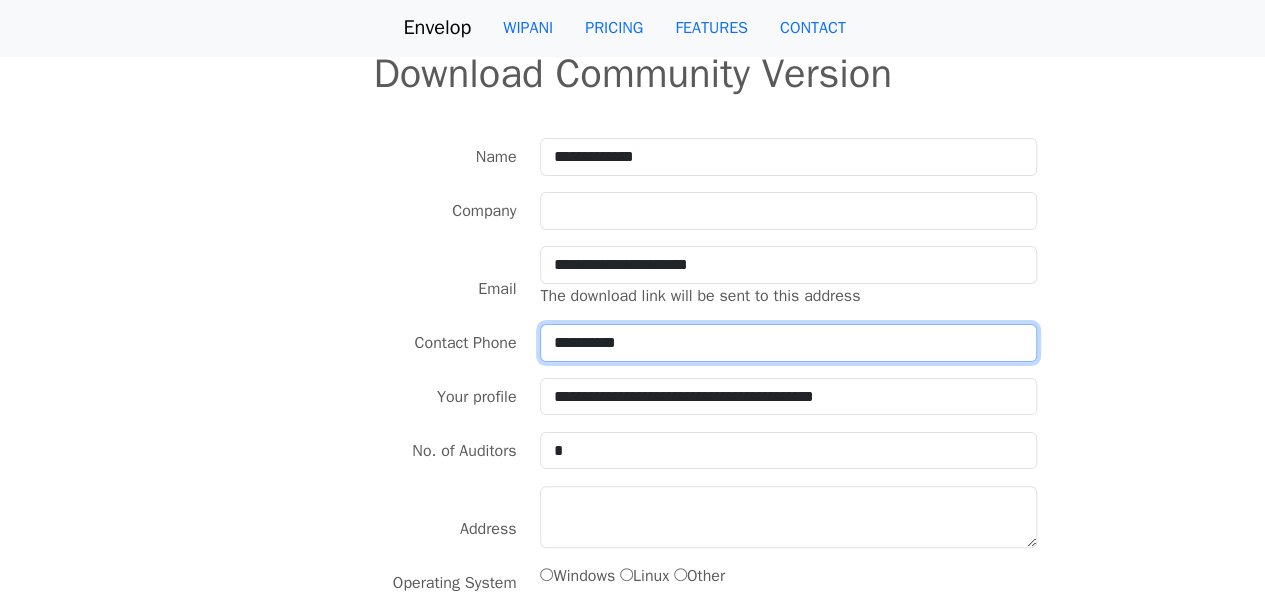 type on "**********" 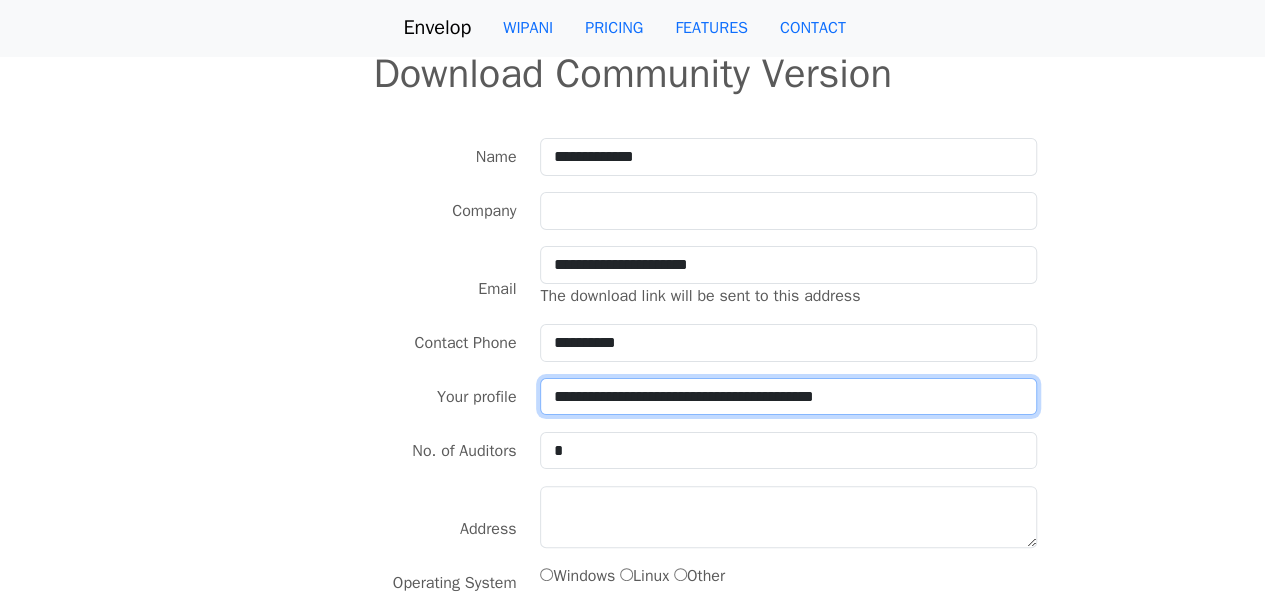 click on "**********" at bounding box center [788, 396] 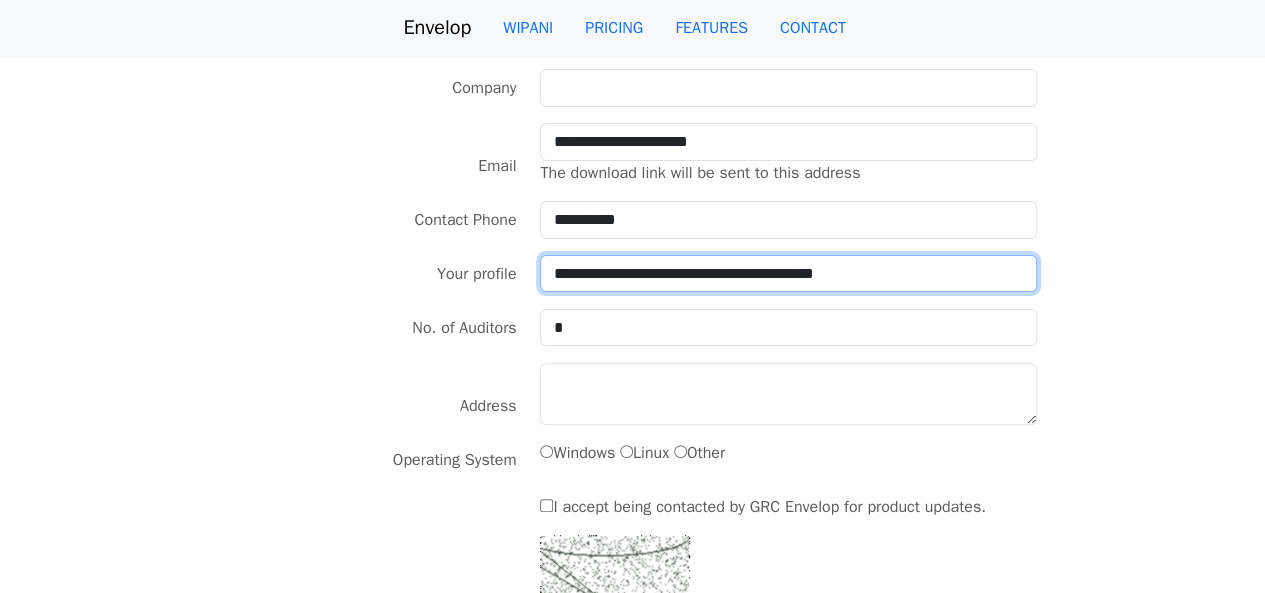 scroll, scrollTop: 128, scrollLeft: 0, axis: vertical 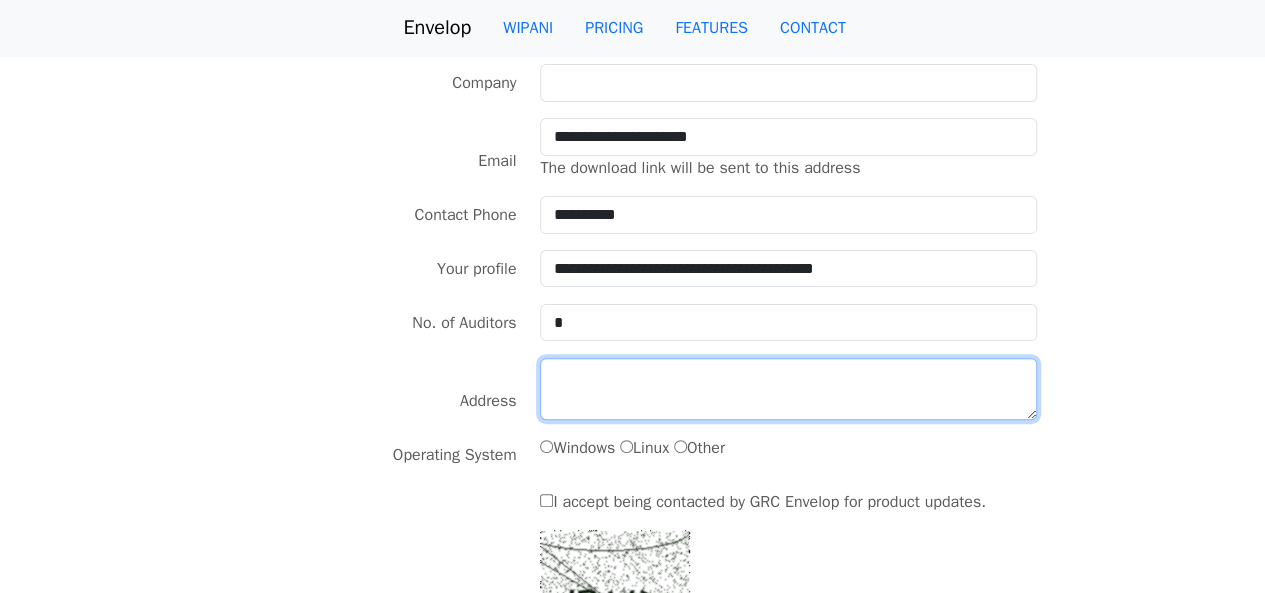 click at bounding box center (788, 389) 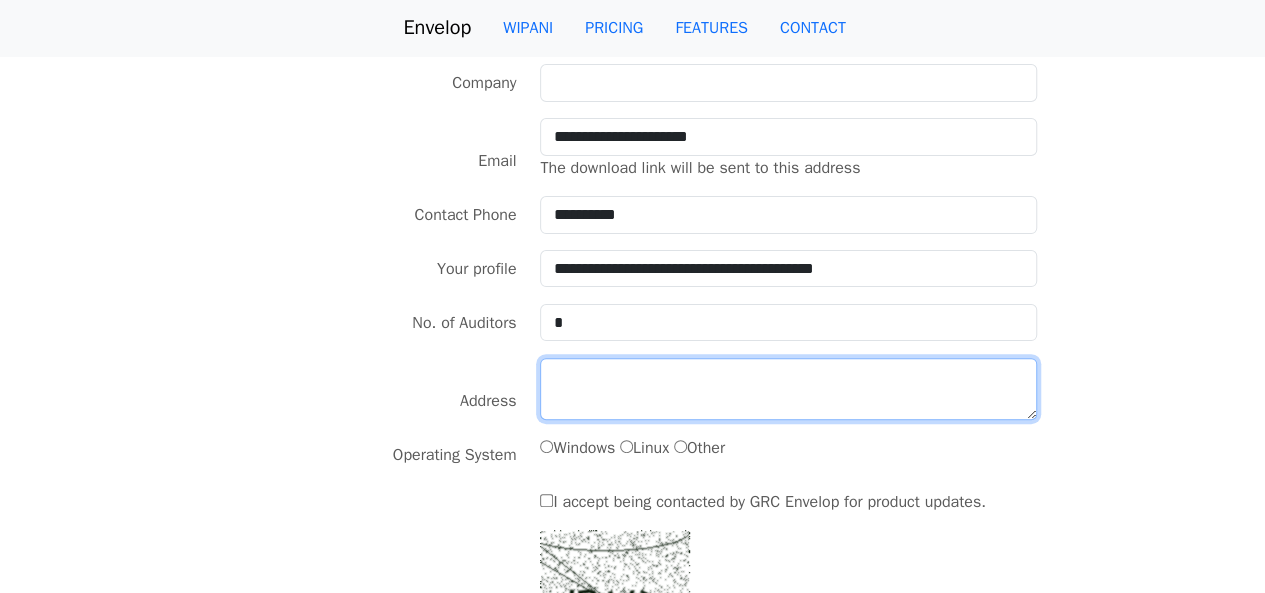 type on "*" 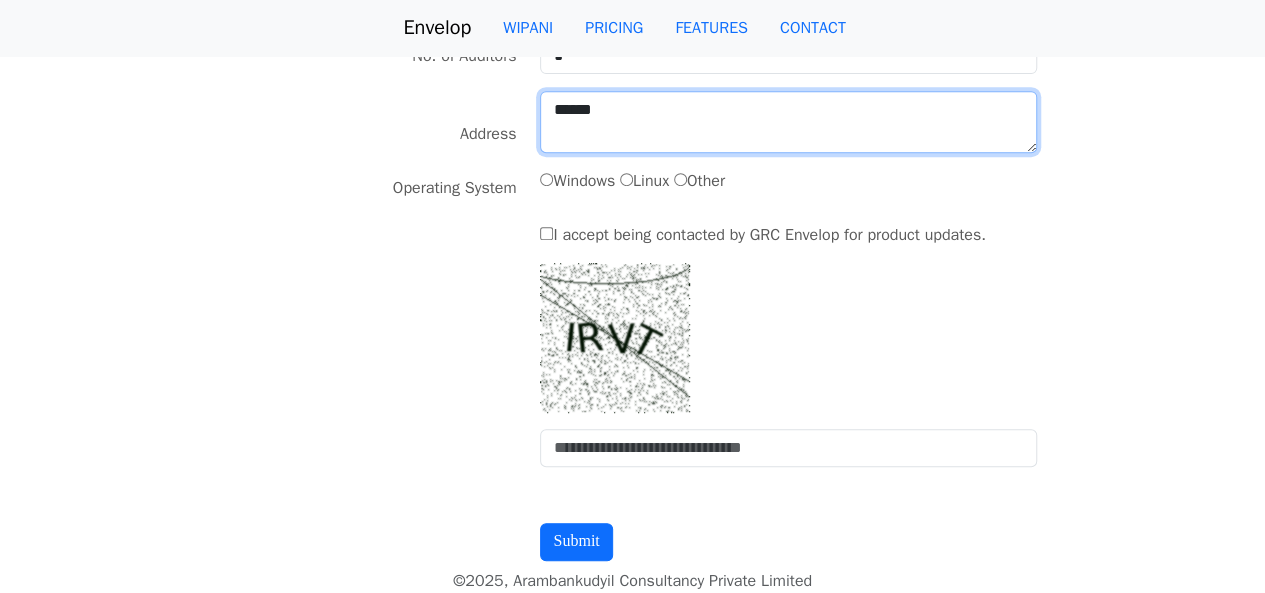 scroll, scrollTop: 396, scrollLeft: 0, axis: vertical 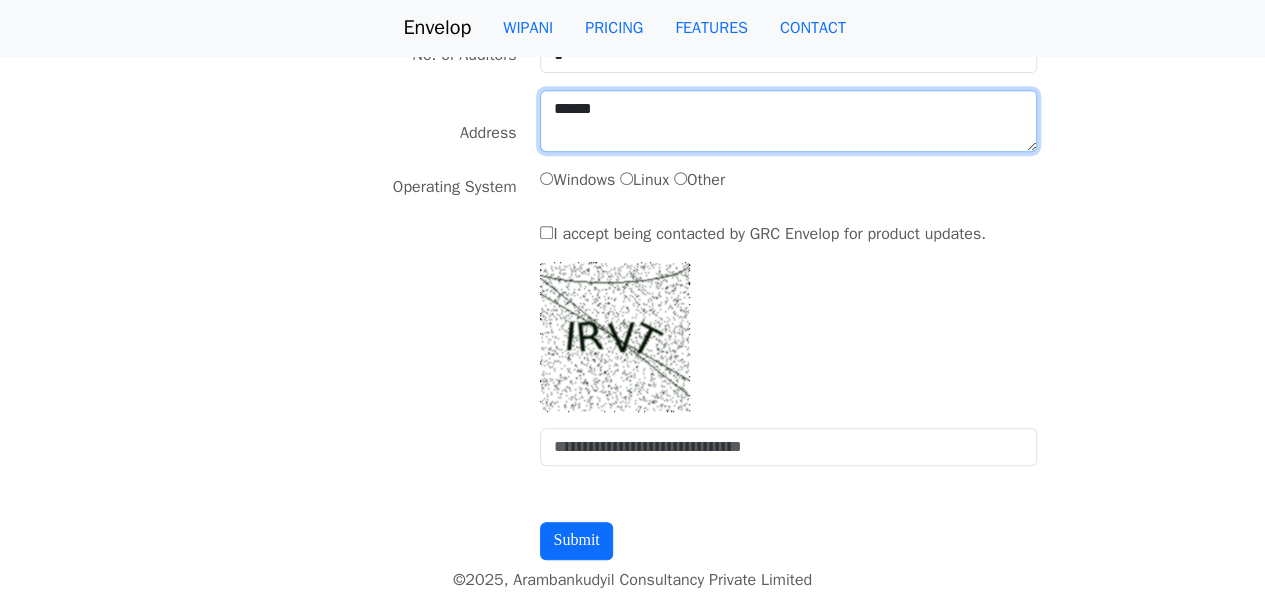 type on "******" 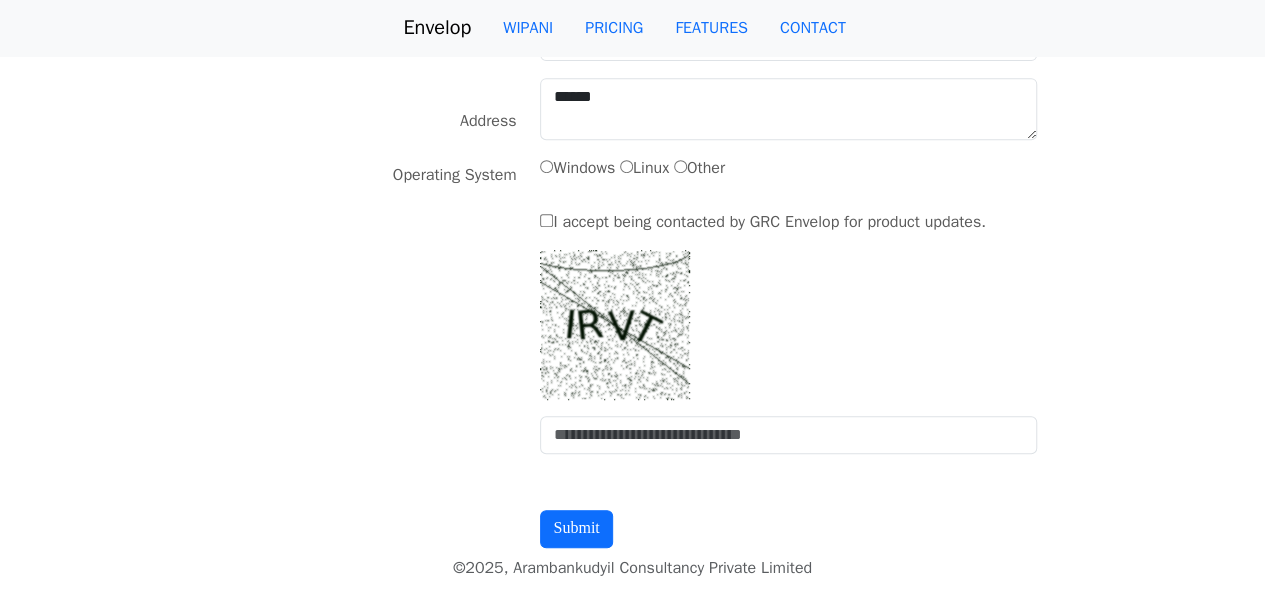 scroll, scrollTop: 0, scrollLeft: 0, axis: both 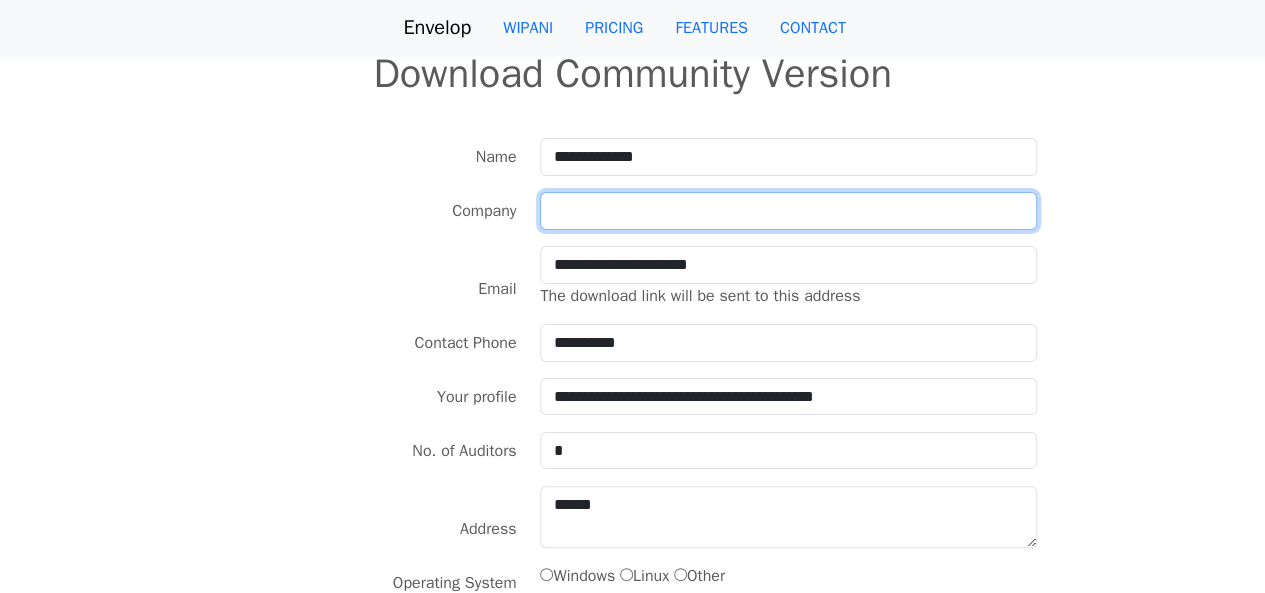 click at bounding box center [788, 211] 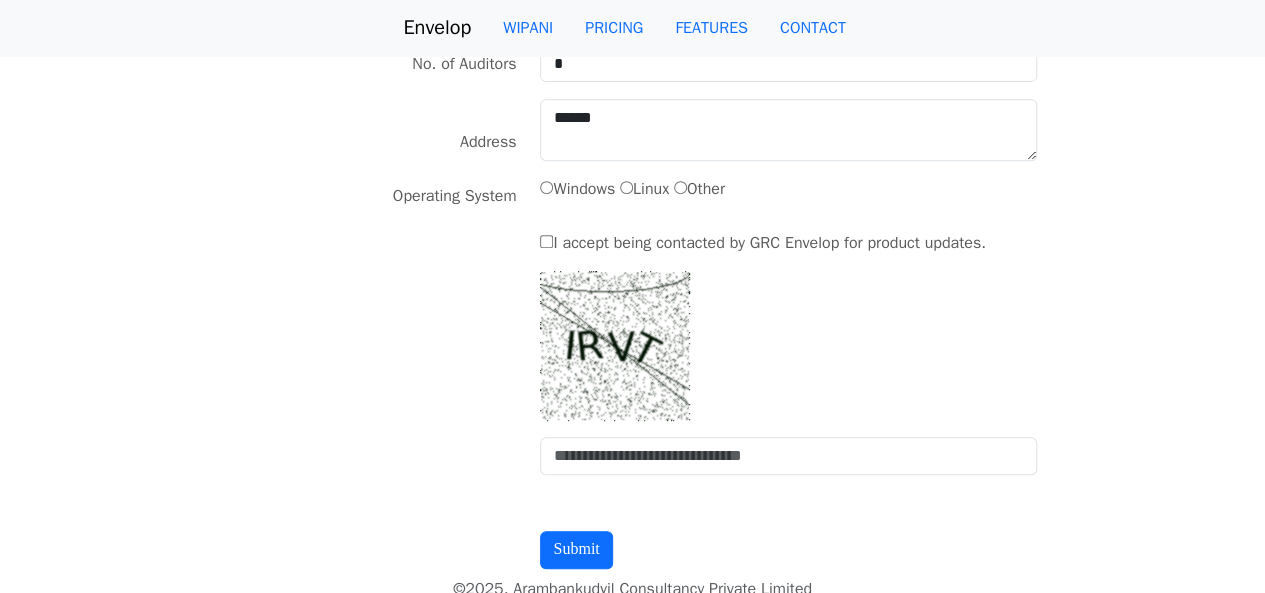 scroll, scrollTop: 408, scrollLeft: 0, axis: vertical 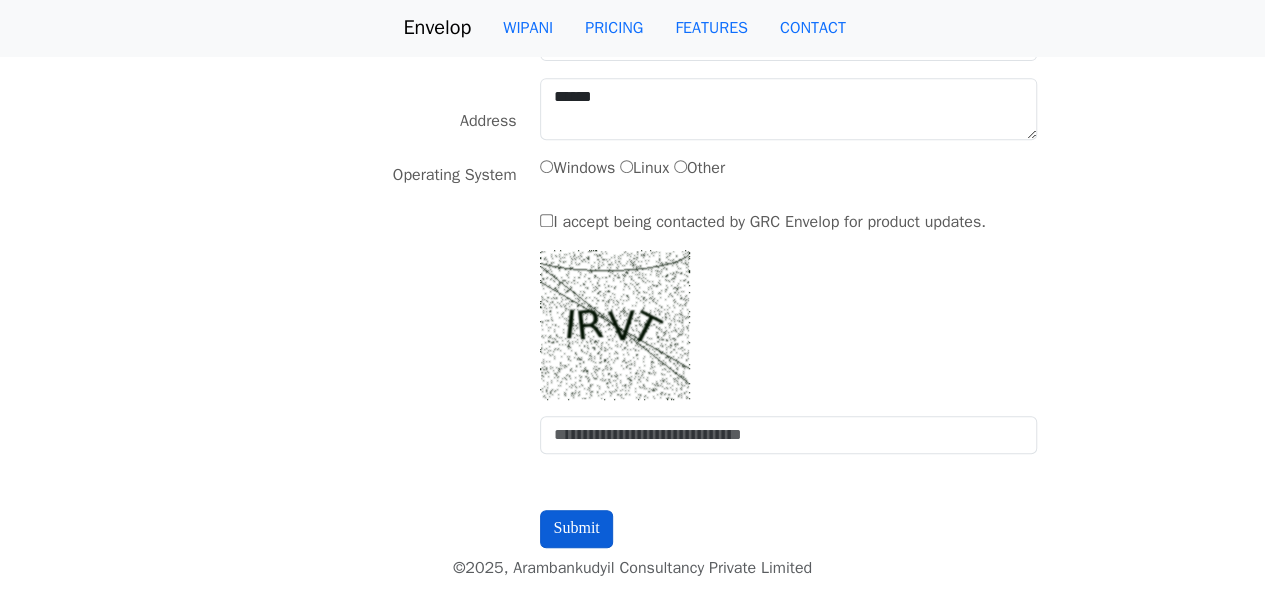 type on "*******" 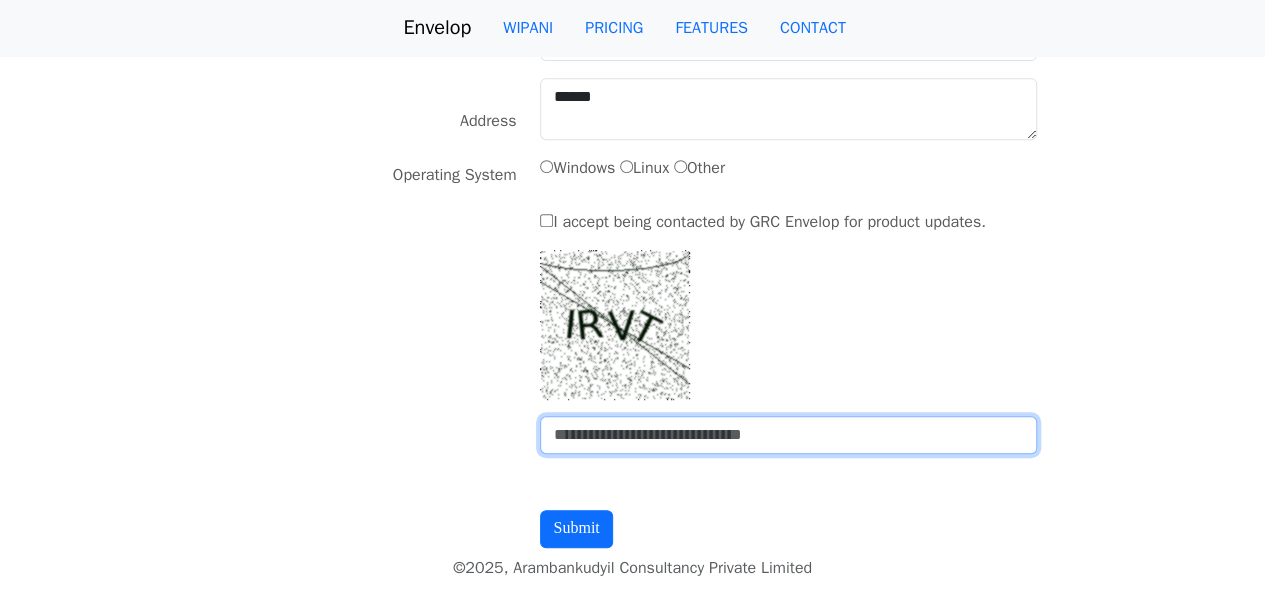 click at bounding box center (788, 435) 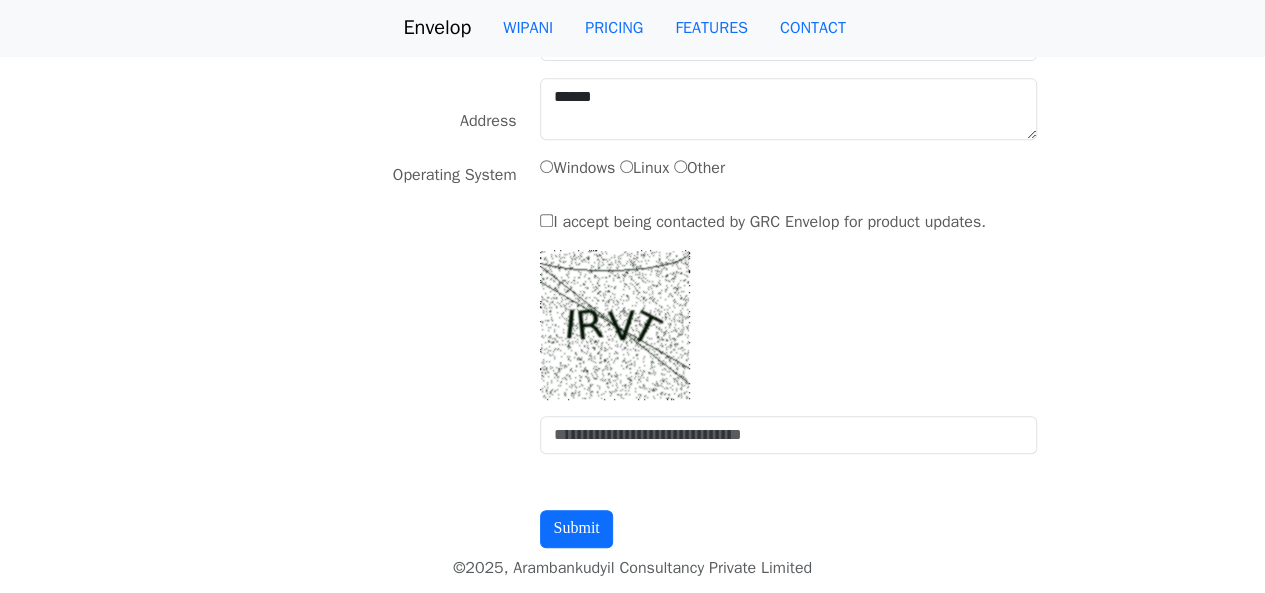 click at bounding box center (788, 372) 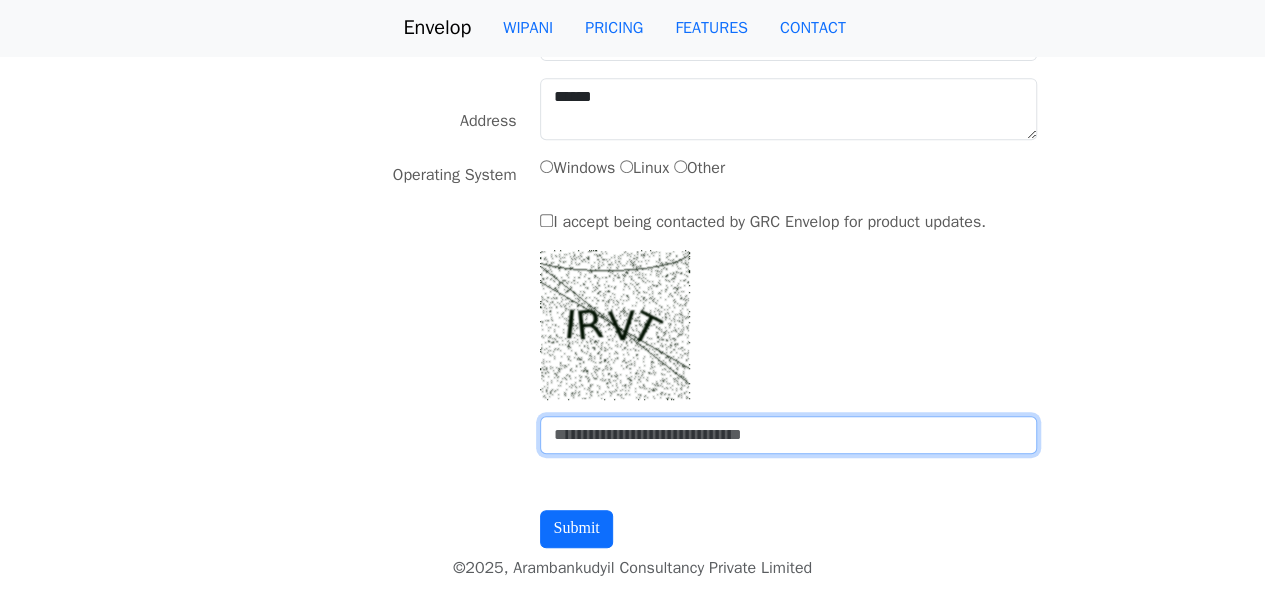 click at bounding box center (788, 435) 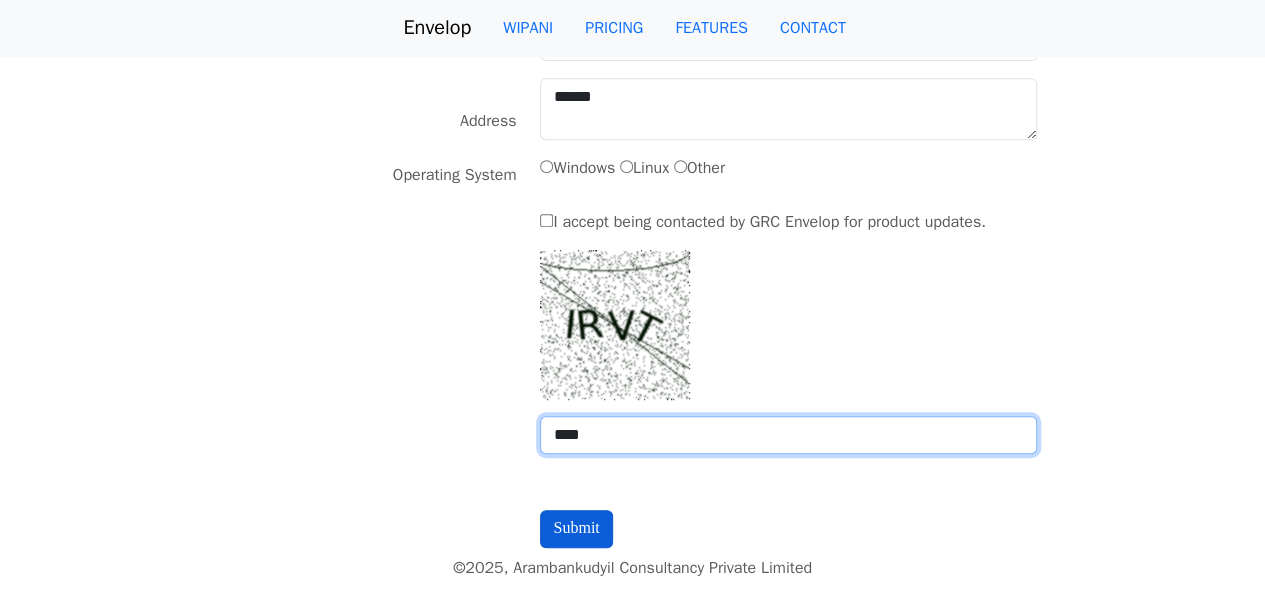 type on "****" 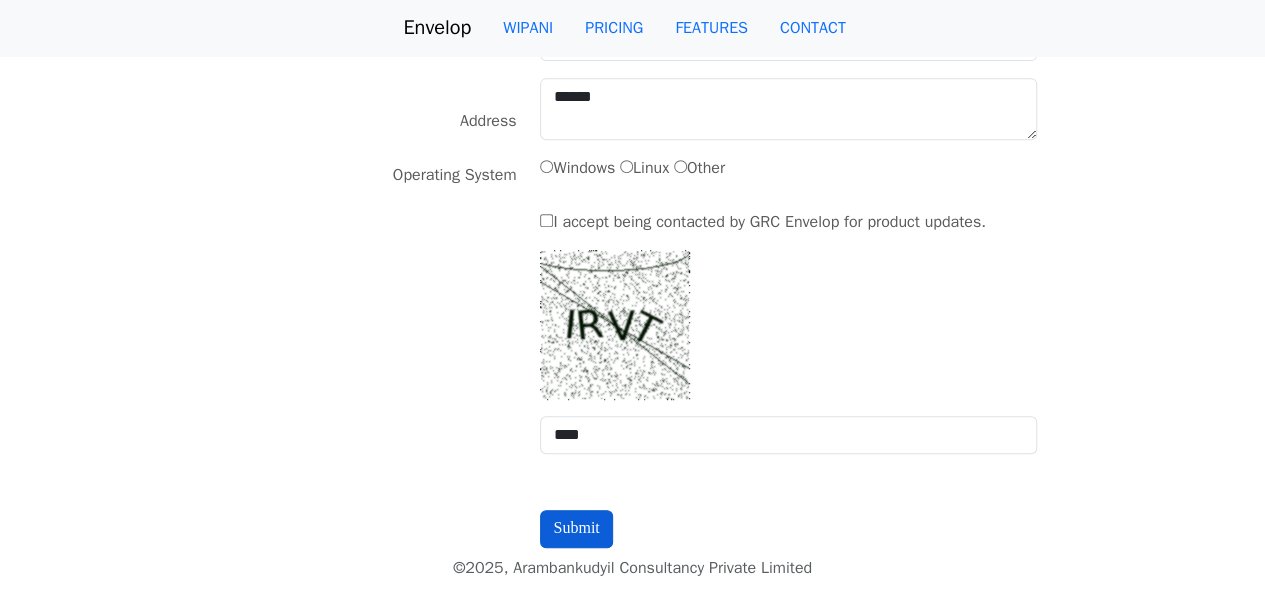 click at bounding box center (576, 529) 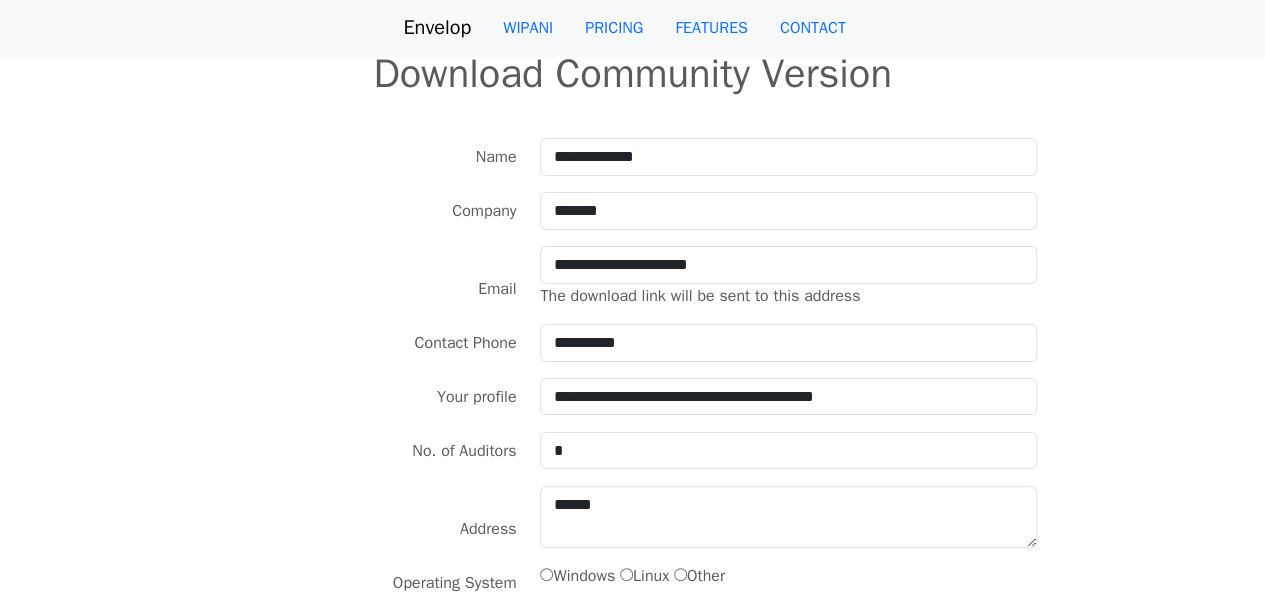 scroll, scrollTop: 408, scrollLeft: 0, axis: vertical 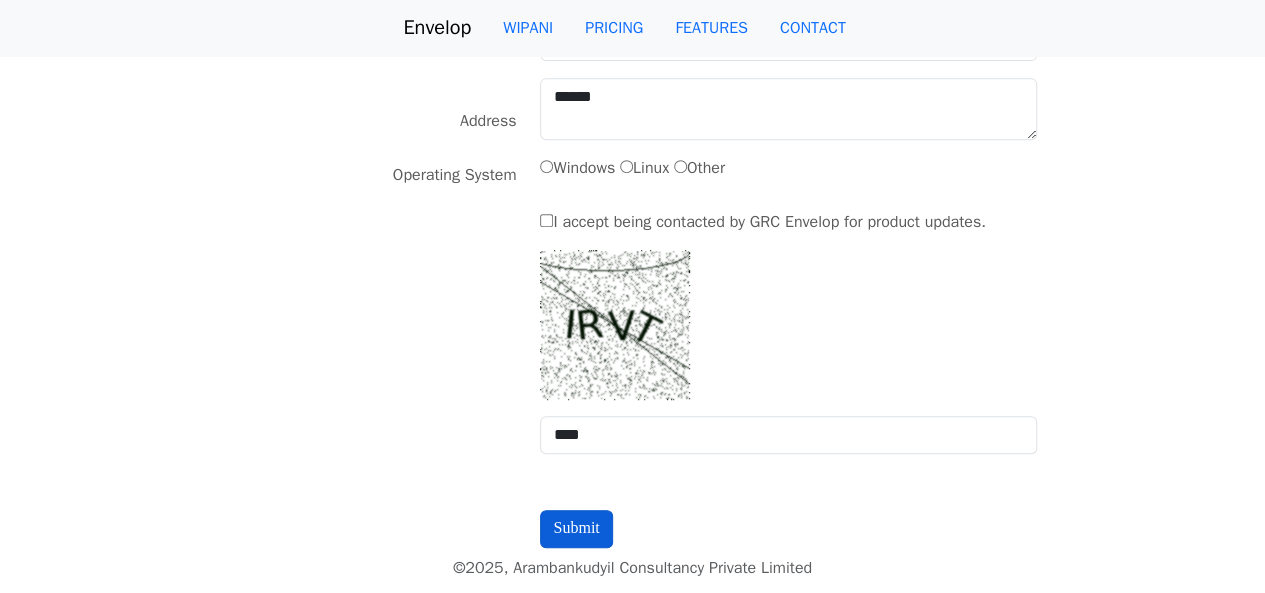 click at bounding box center (576, 529) 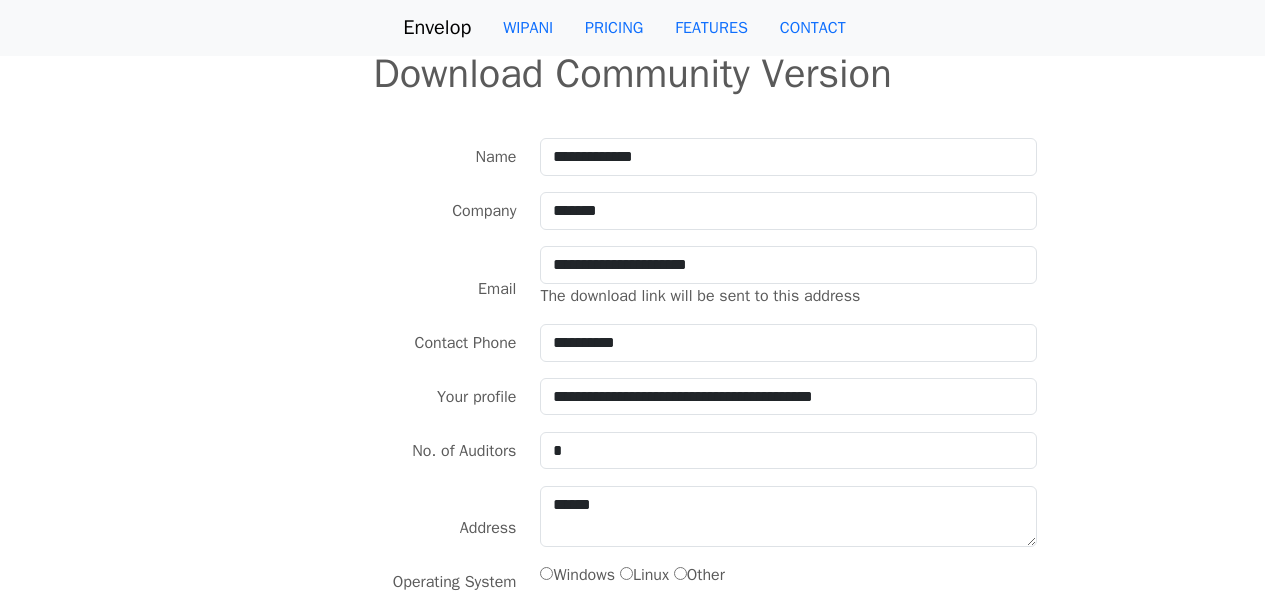 scroll, scrollTop: 0, scrollLeft: 0, axis: both 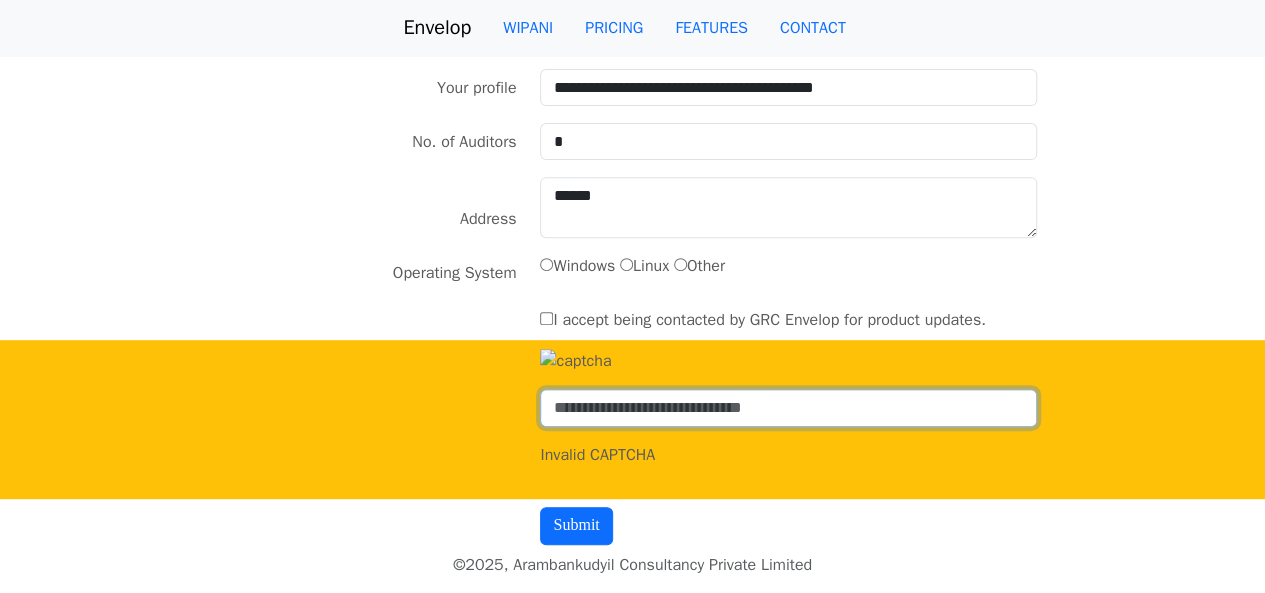 click at bounding box center [788, 408] 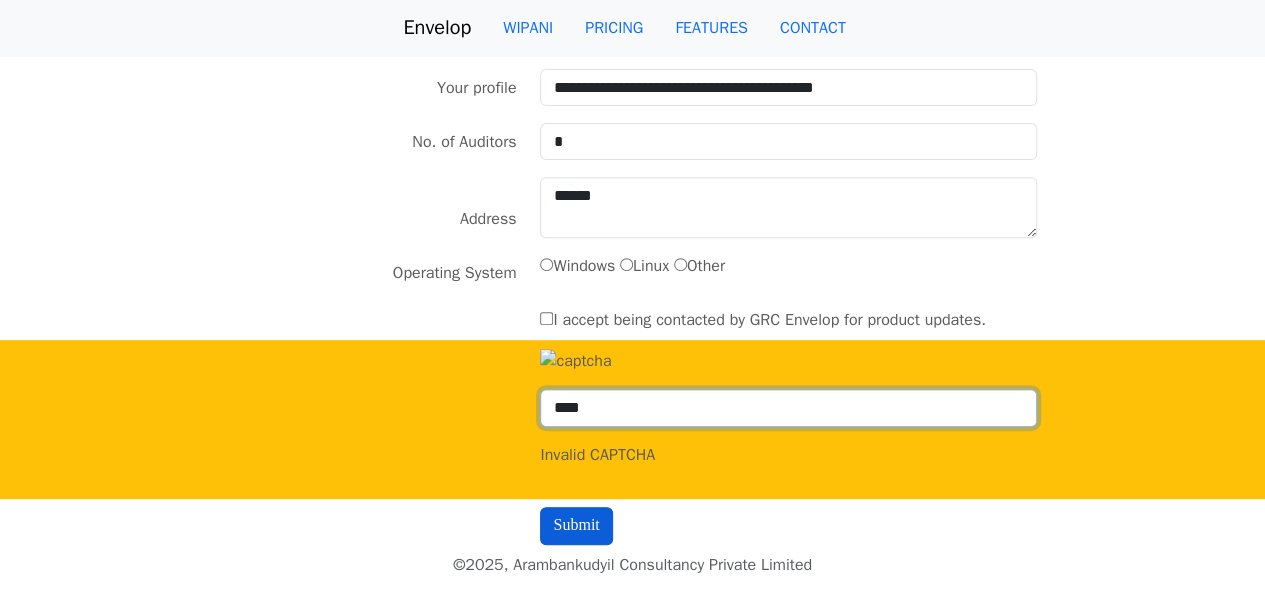 type on "****" 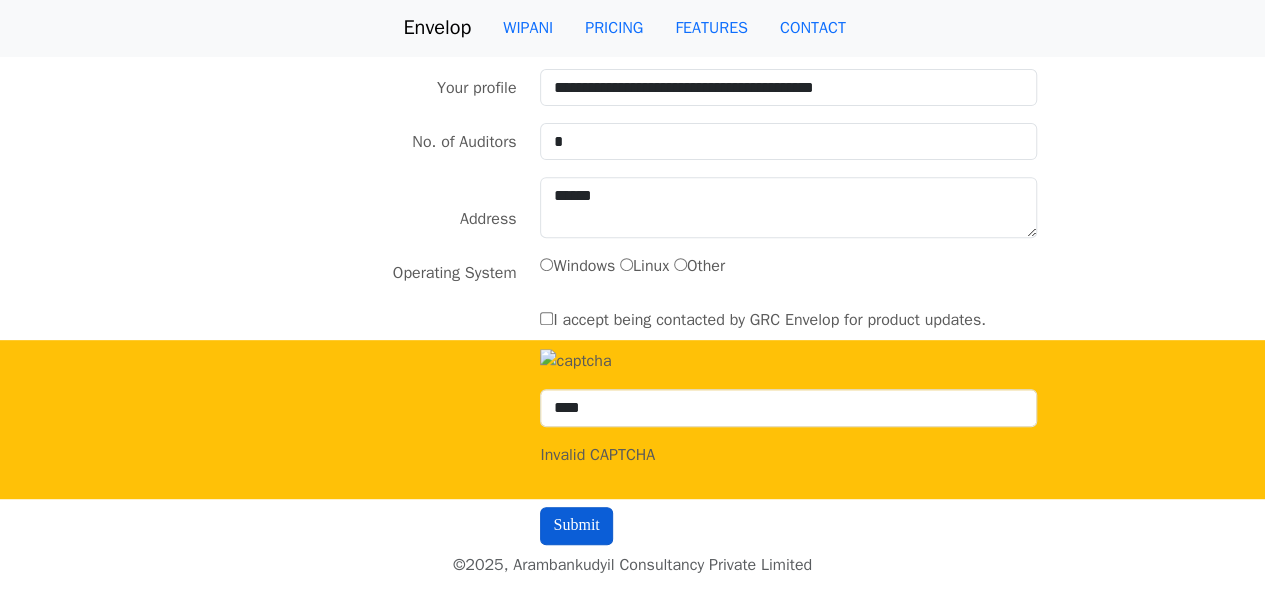 click at bounding box center (576, 526) 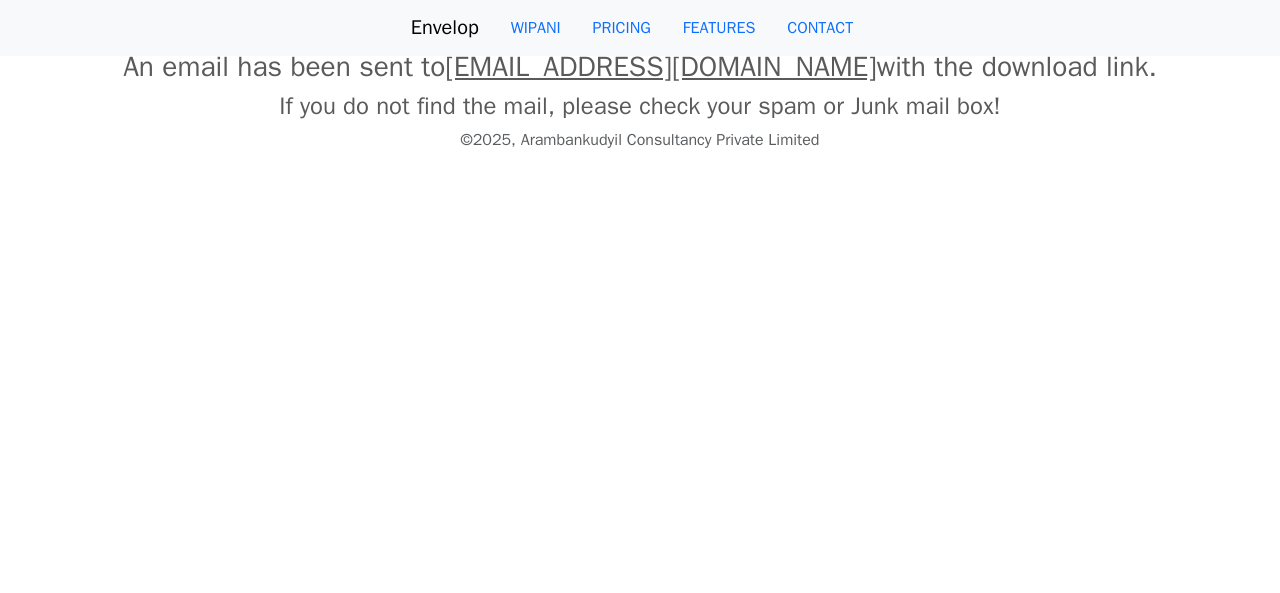 scroll, scrollTop: 0, scrollLeft: 0, axis: both 